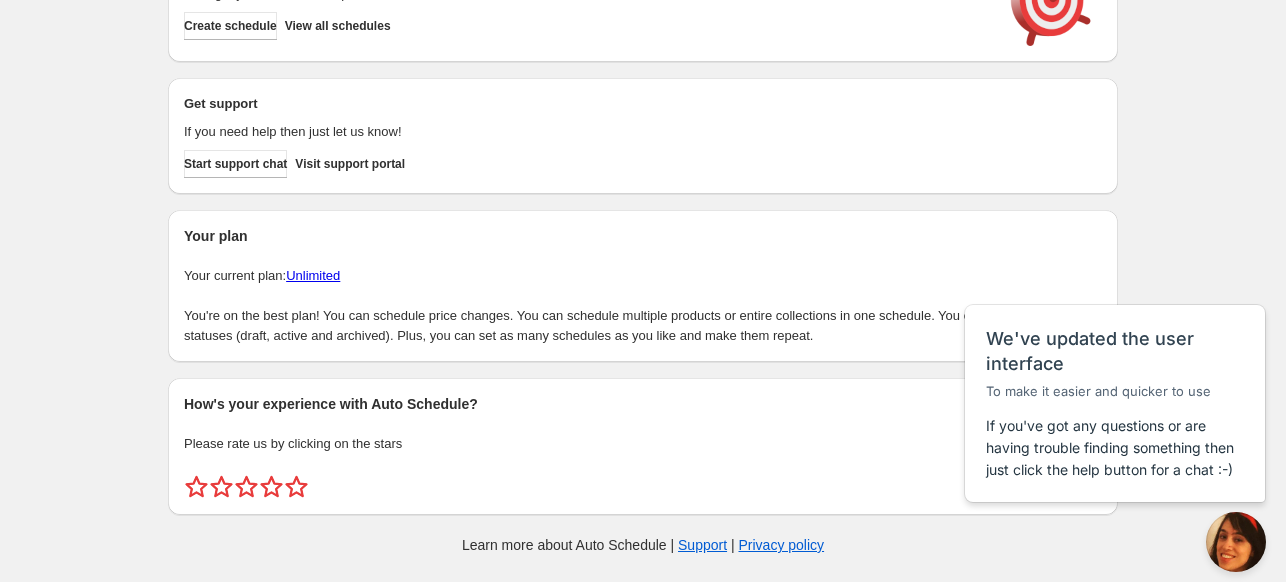 scroll, scrollTop: 85, scrollLeft: 0, axis: vertical 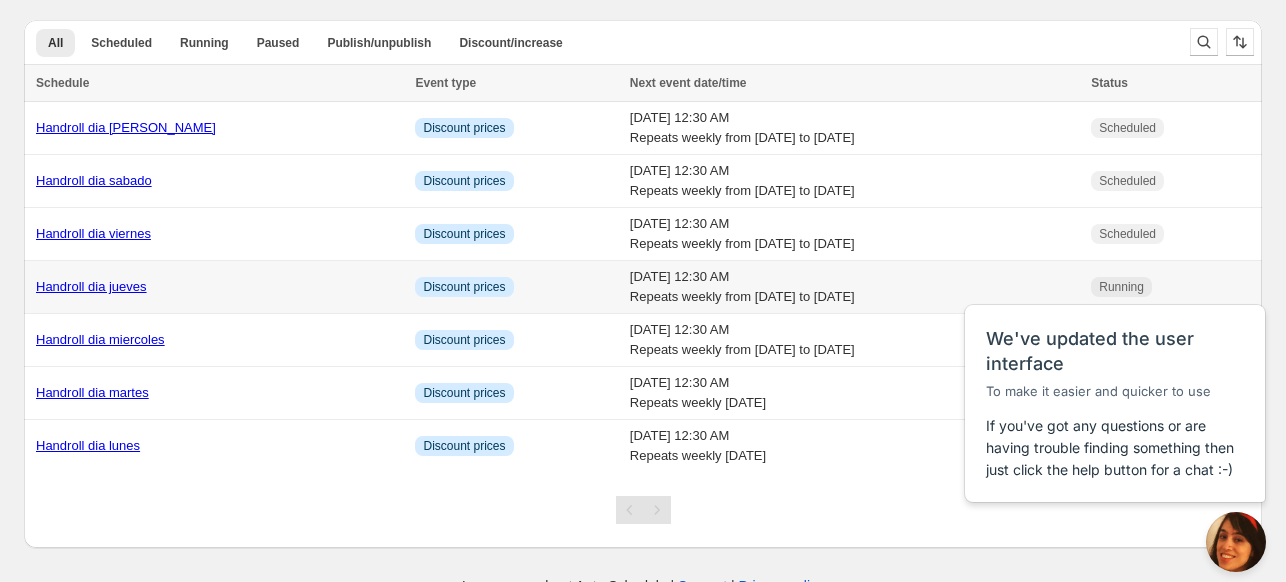 click on "Handroll dia jueves" at bounding box center (91, 286) 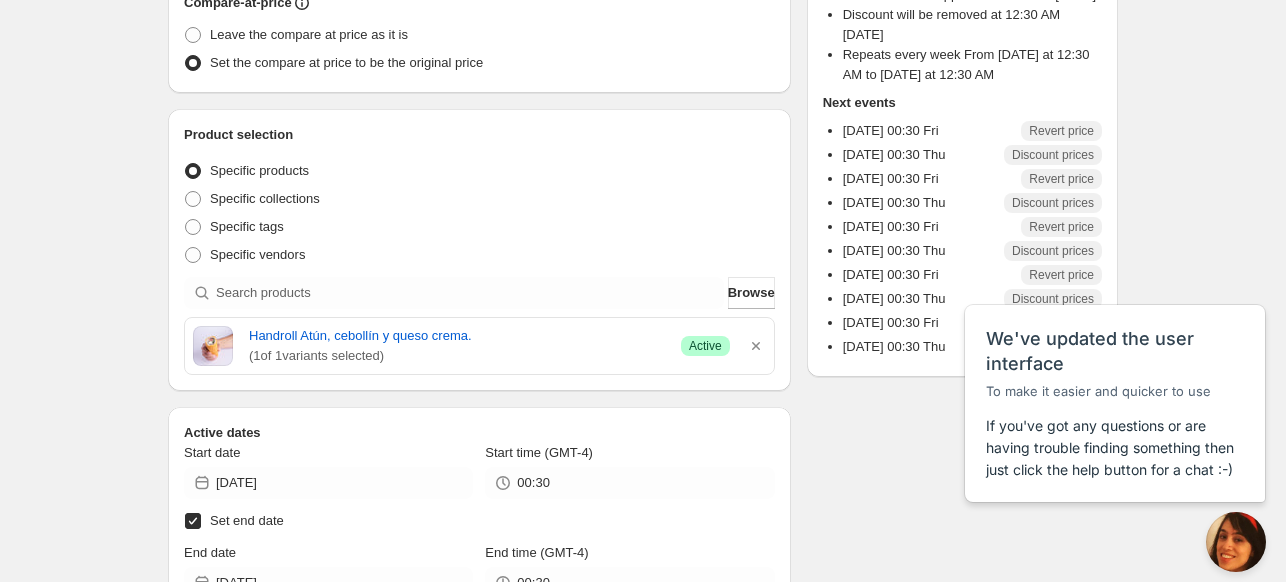 scroll, scrollTop: 346, scrollLeft: 0, axis: vertical 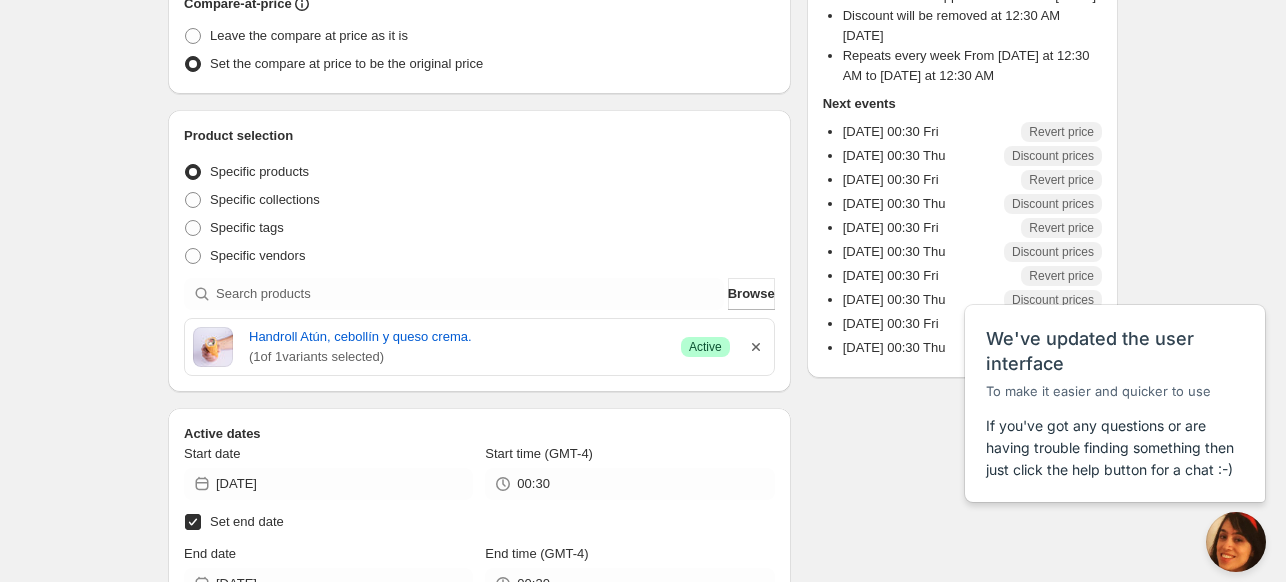 click 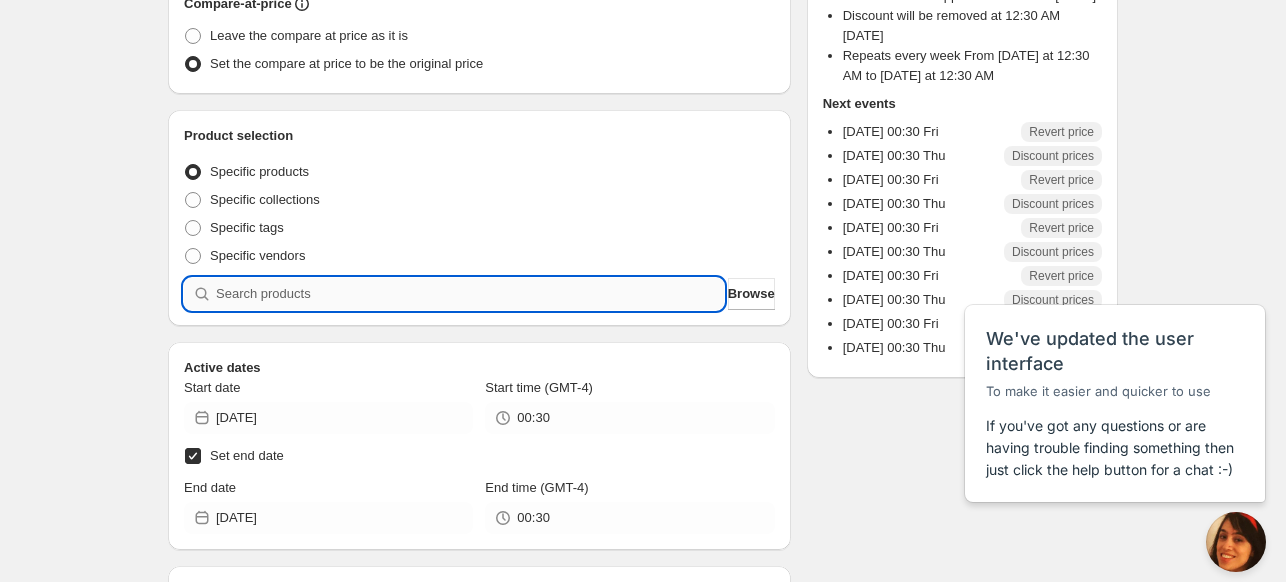 click at bounding box center [470, 294] 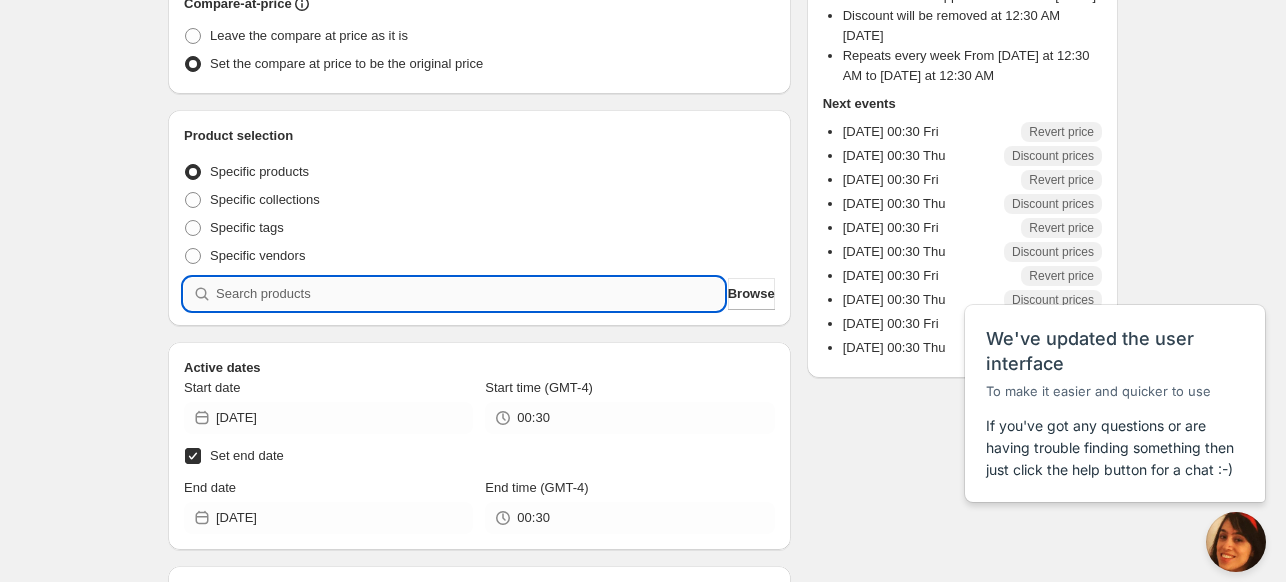type on "h" 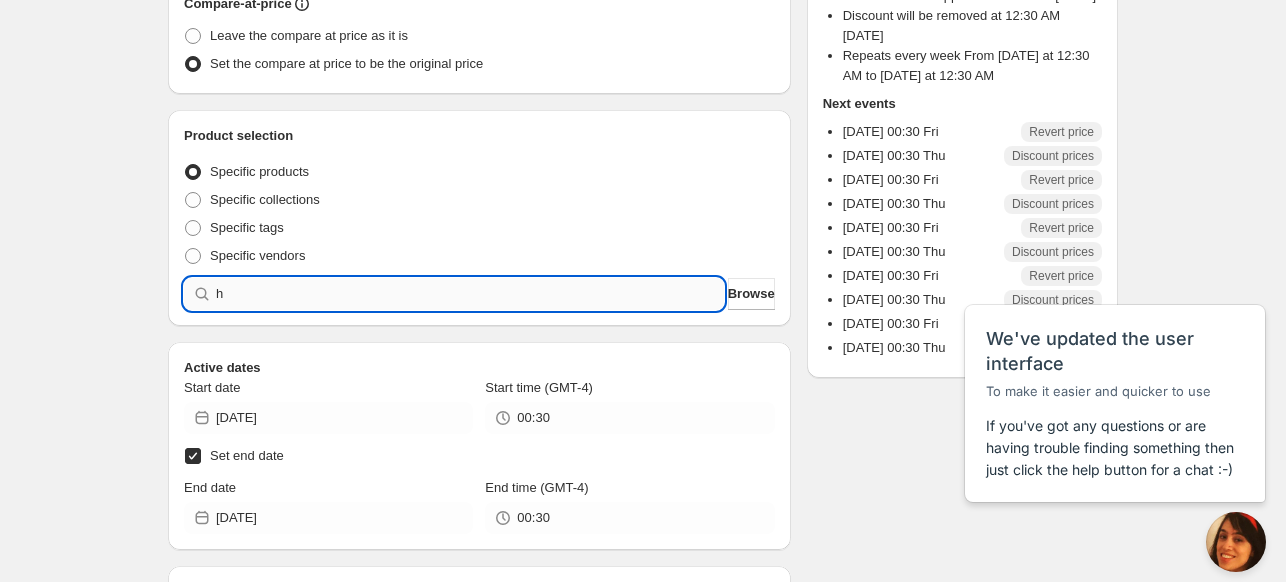 type 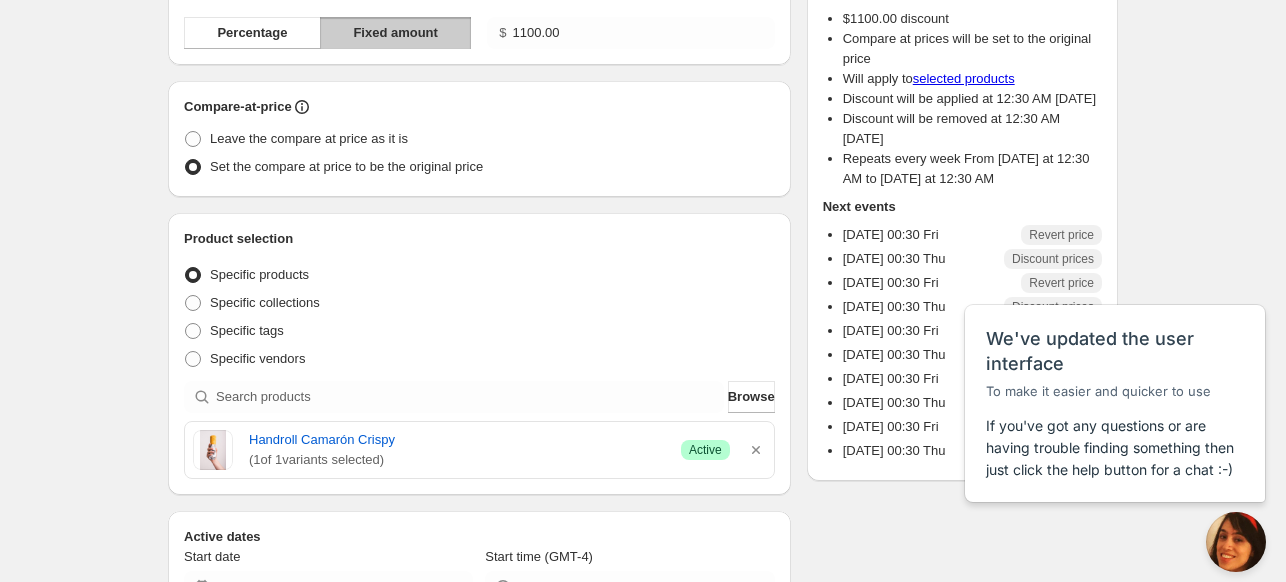 scroll, scrollTop: 251, scrollLeft: 0, axis: vertical 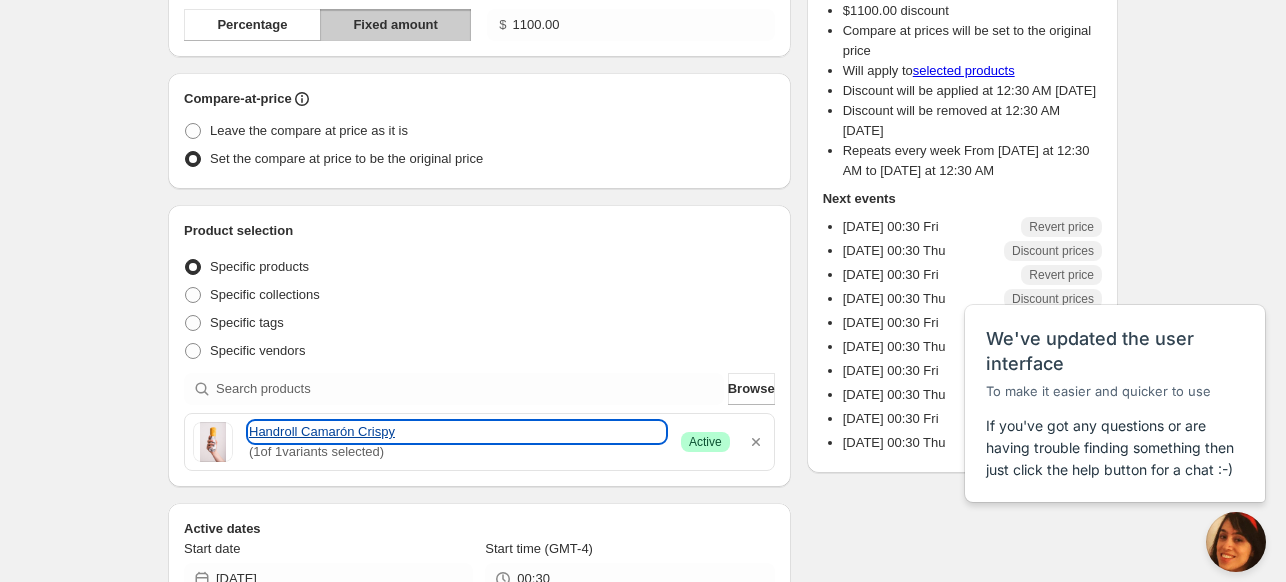 click on "Handroll Camarón Crispy" at bounding box center [457, 432] 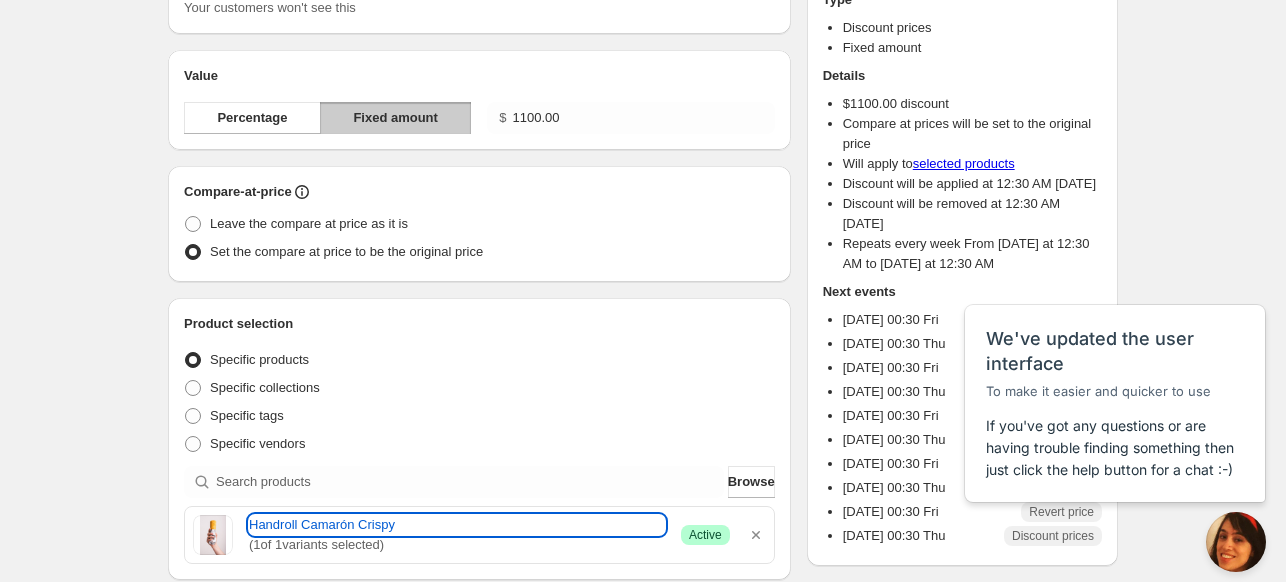scroll, scrollTop: 156, scrollLeft: 0, axis: vertical 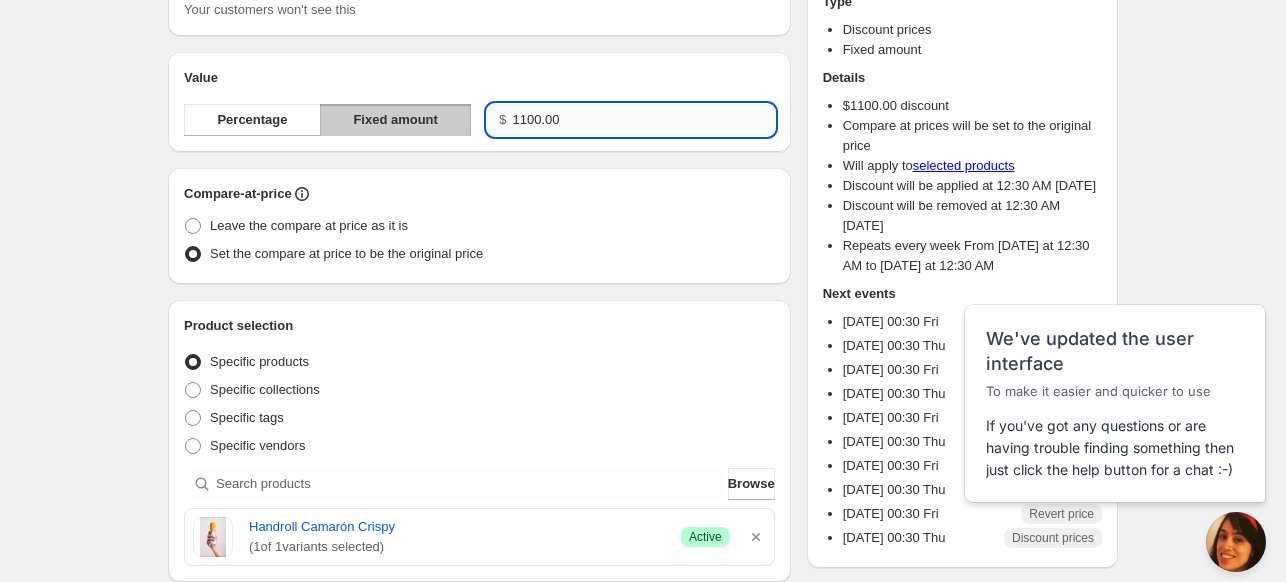 drag, startPoint x: 572, startPoint y: 111, endPoint x: 513, endPoint y: 127, distance: 61.13101 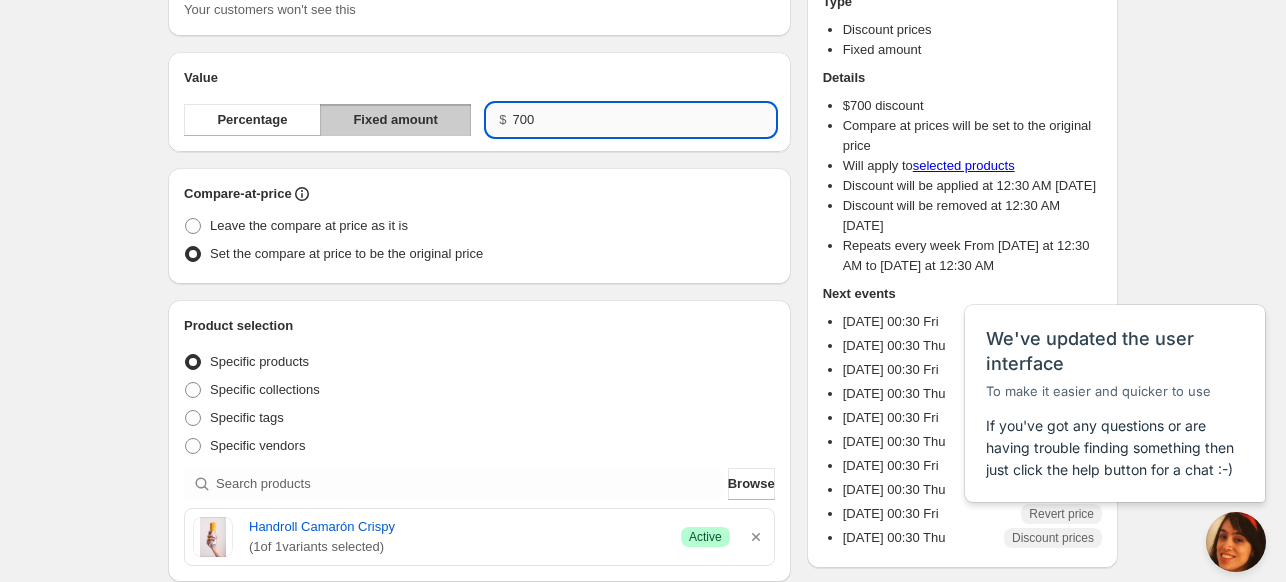 click on "Submit" at bounding box center (196, -146) 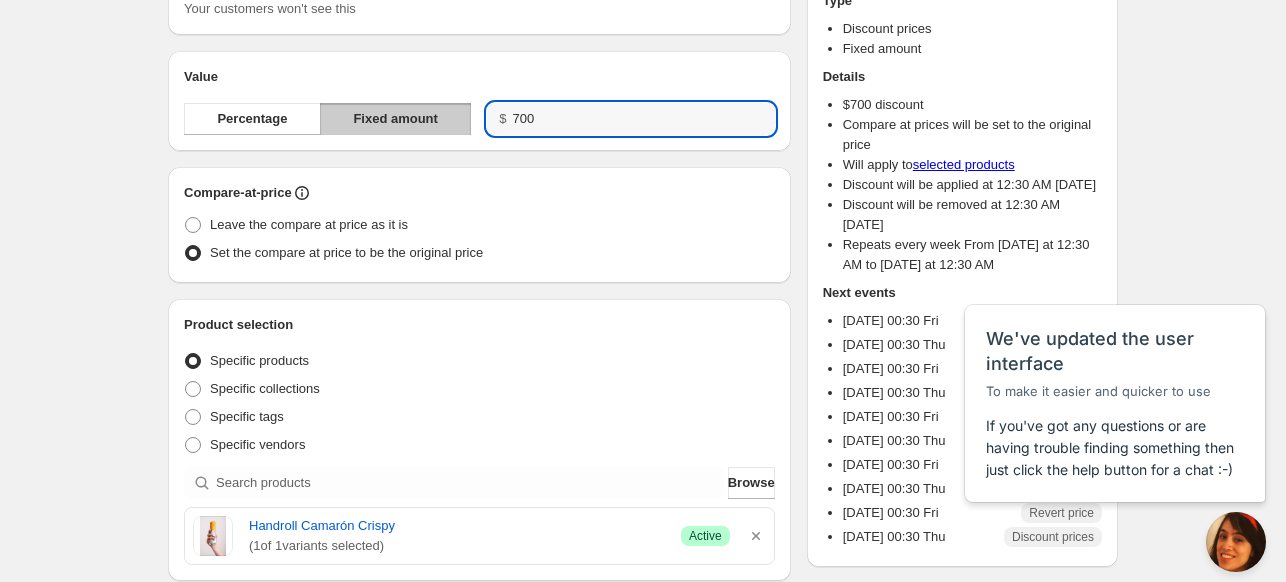 type on "700.00" 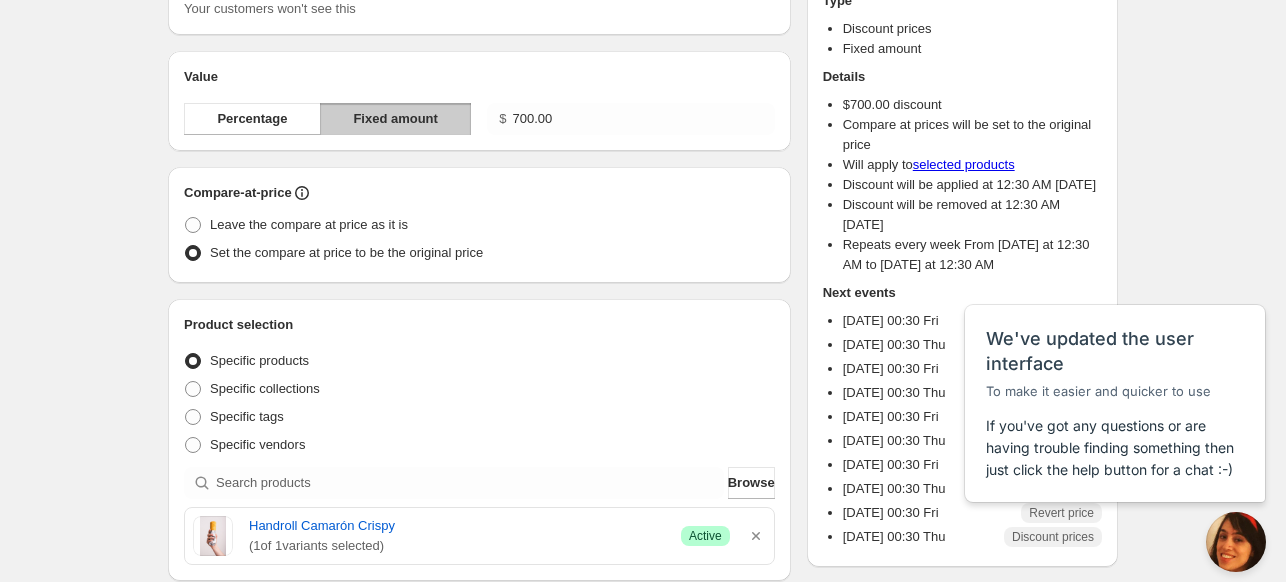 click on "Schedule name Handroll dia jueves Your customers won't see this Value Percentage Fixed amount $ 700.00 Compare-at-price Leave the compare at price as it is Set the compare at price to be the original price Product selection Entity type Specific products Specific collections Specific tags Specific vendors Browse Handroll Camarón Crispy ( 1  of   1  variants selected) Success Active Active dates Start date [DATE] Start date must be in the future Start time (GMT-4) 00:30 Start time must be in the future Set end date End date [DATE] End date must be in the future End time (GMT-4) 00:30 End time must be in the future Repeating Repeating Tag type Every week From [DATE] at 12:30 AM to [DATE] at 12:30 AM Every month From the 8th day at 12:30 AM to the 09th day at 12:30 AM Every month From the 2nd [DATE] at 12:30 AM until [DATE] at 12:30 AM Every year From the [DATE] 12:30 AM to the [DATE] 12:30 AM Custom Ok Cancel Every 1 Date range Days Weeks Months Years Weeks Ends Never Tags" at bounding box center [479, 703] 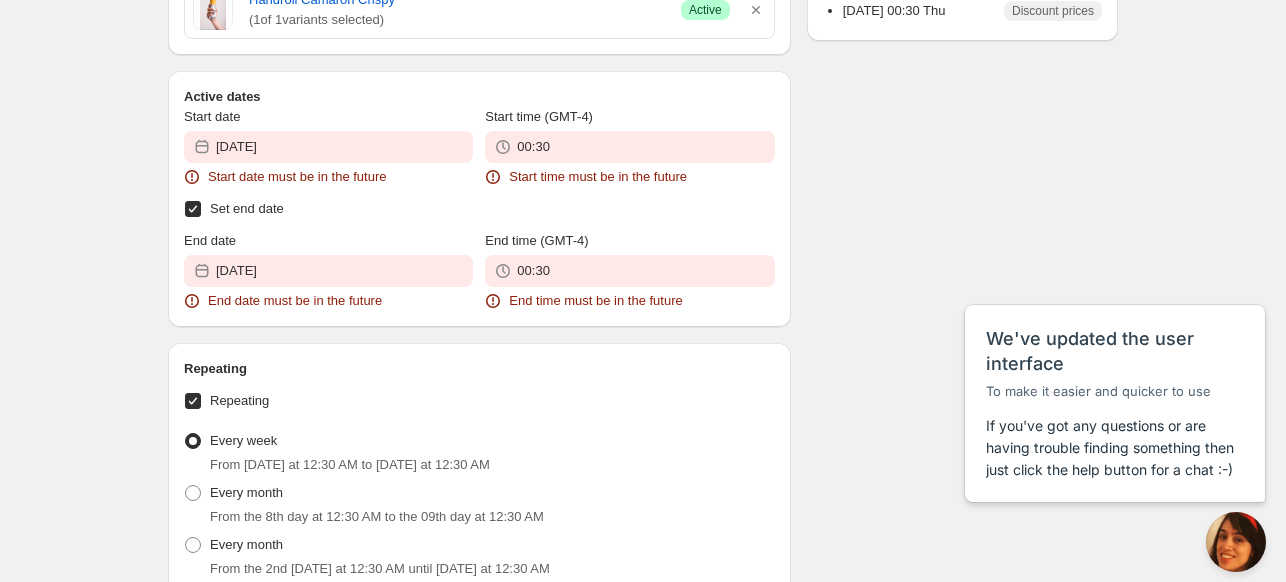 scroll, scrollTop: 865, scrollLeft: 0, axis: vertical 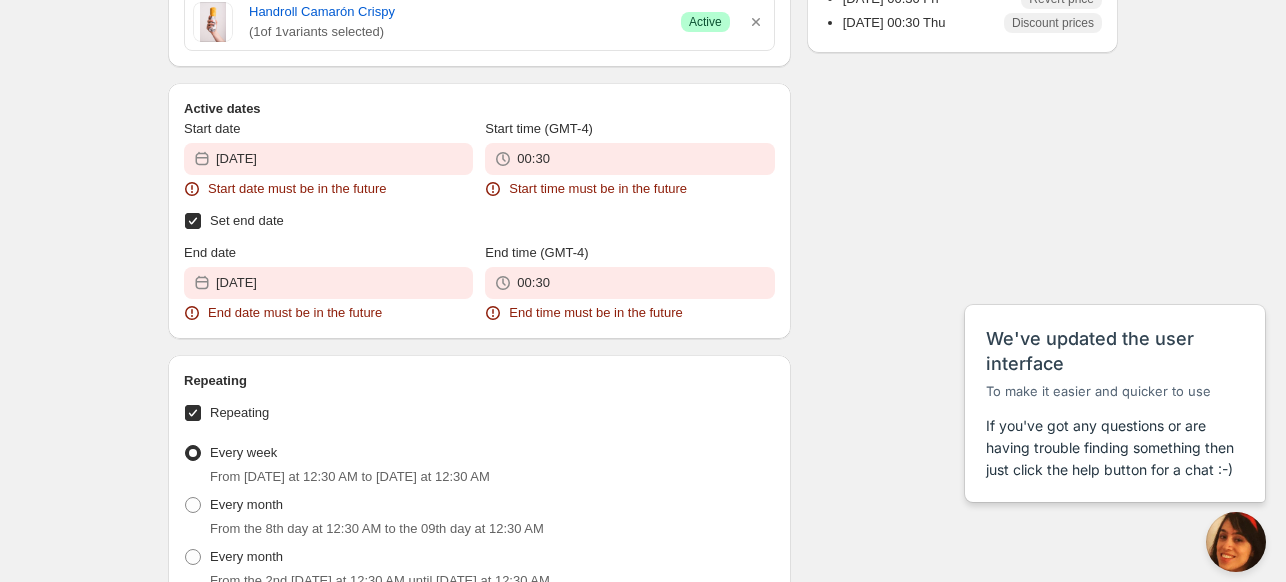 click on "Set end date" at bounding box center [479, 221] 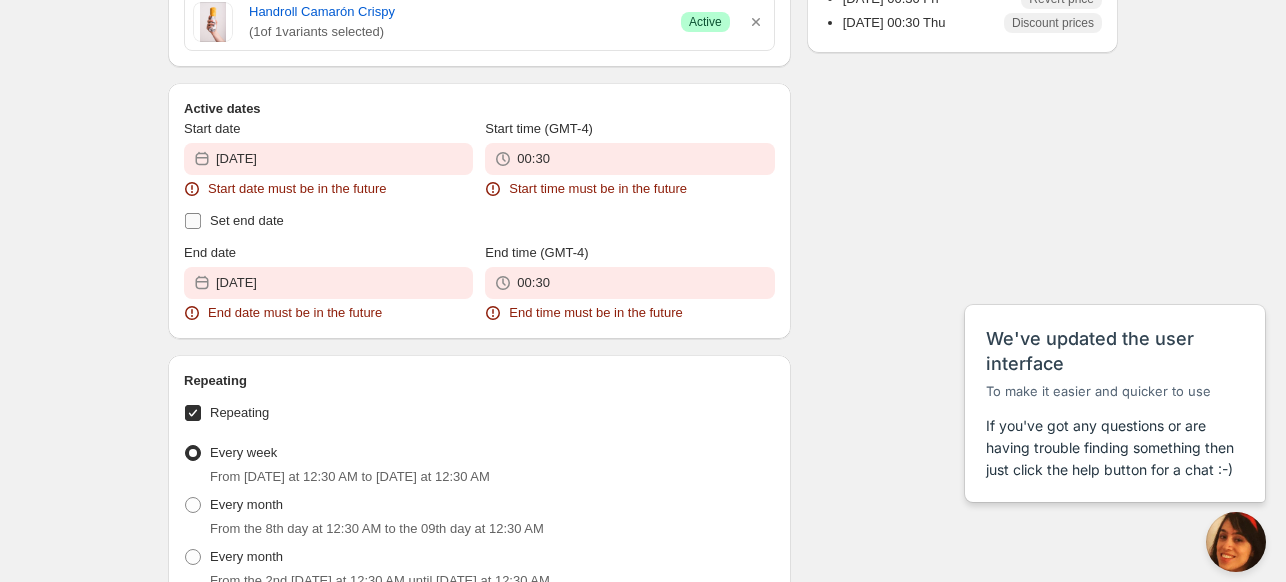 checkbox on "false" 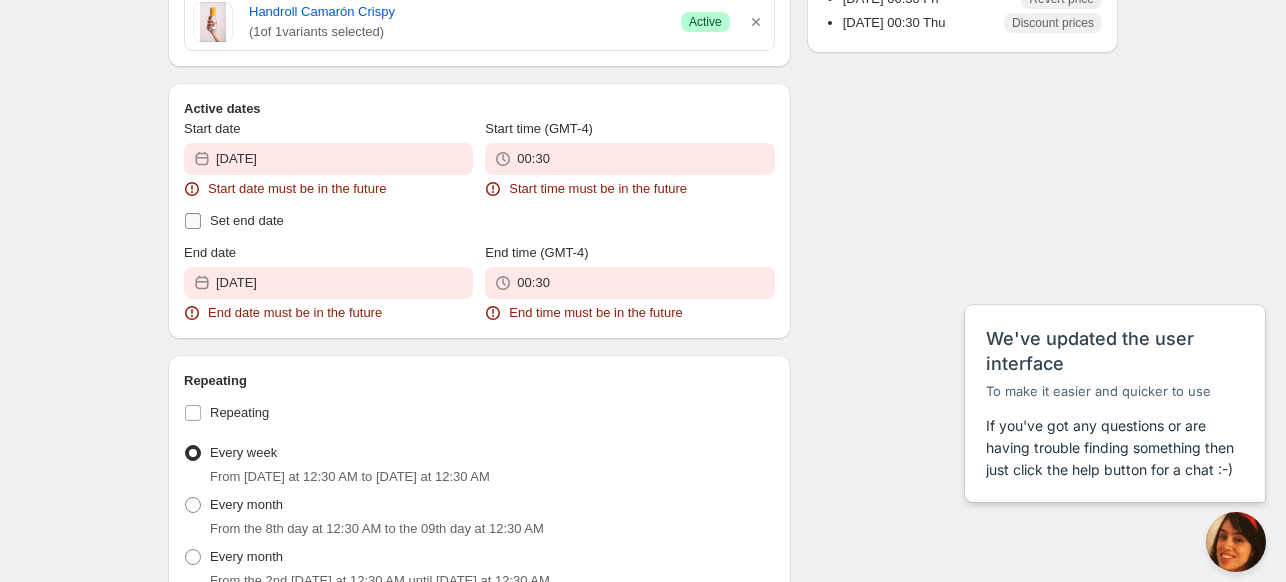checkbox on "false" 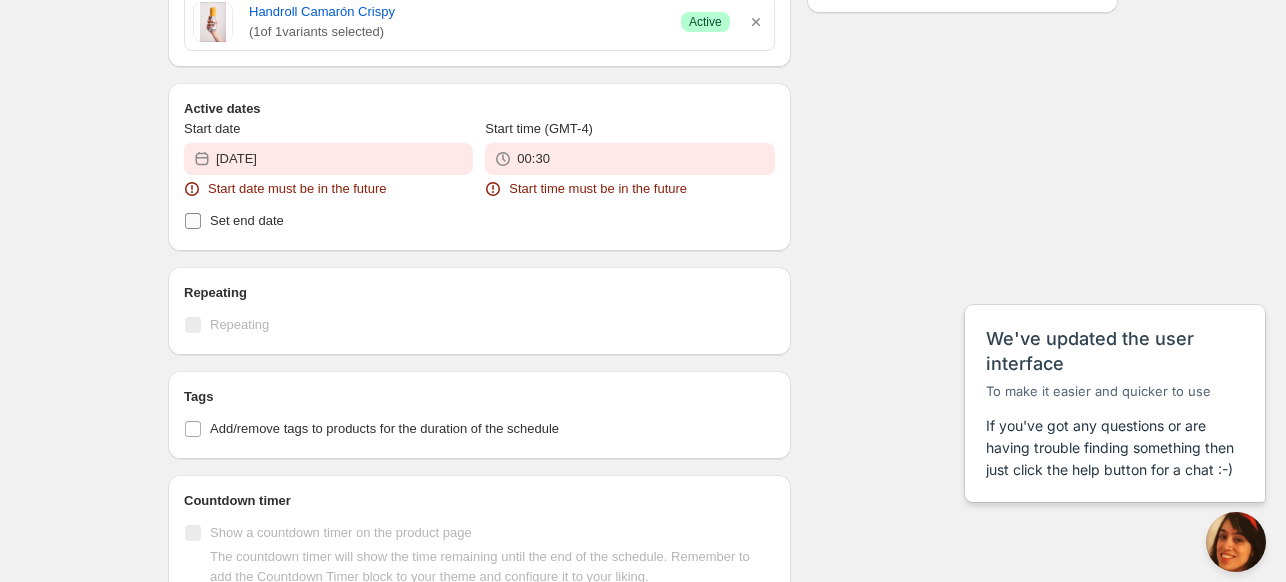 click on "Set end date" at bounding box center (479, 221) 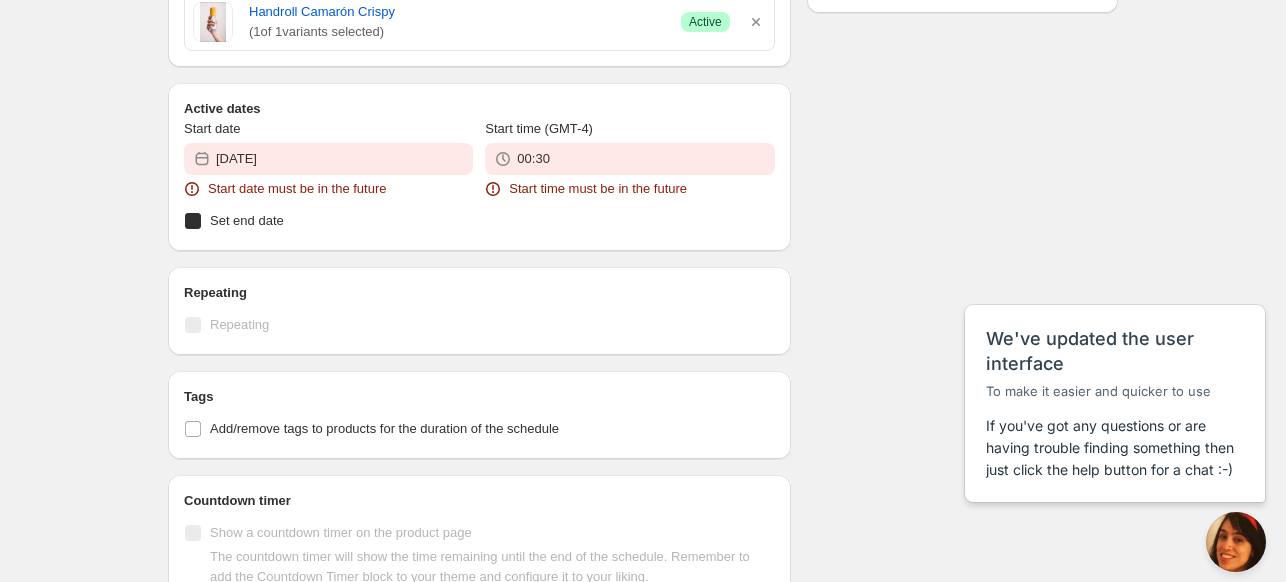 checkbox on "true" 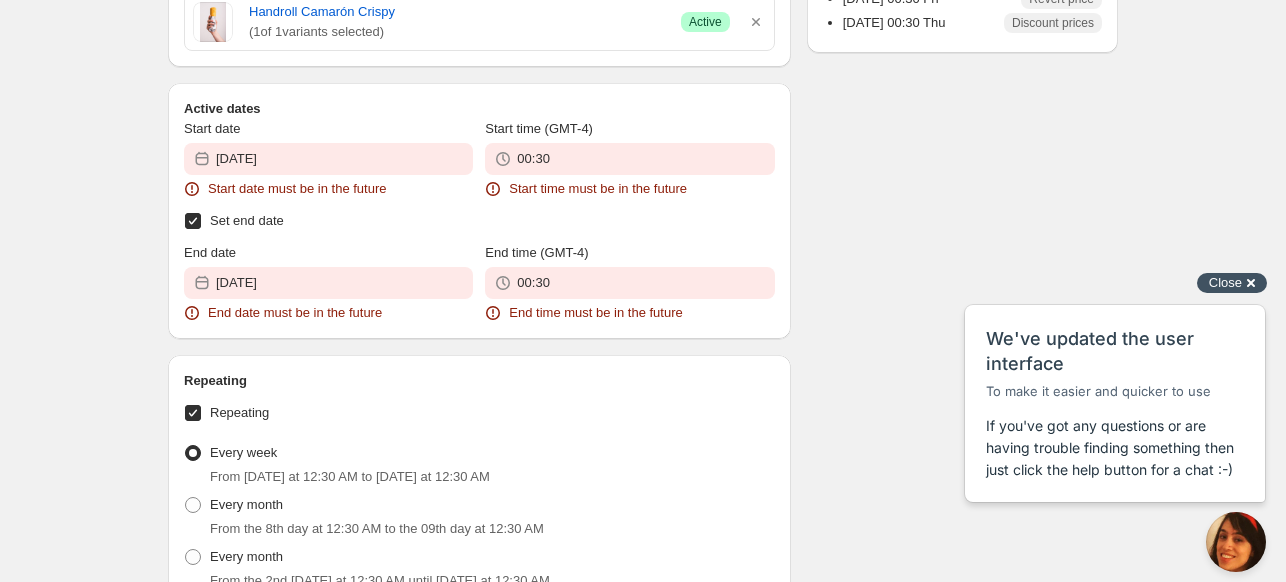 click on "Close cross-small" at bounding box center (1232, 283) 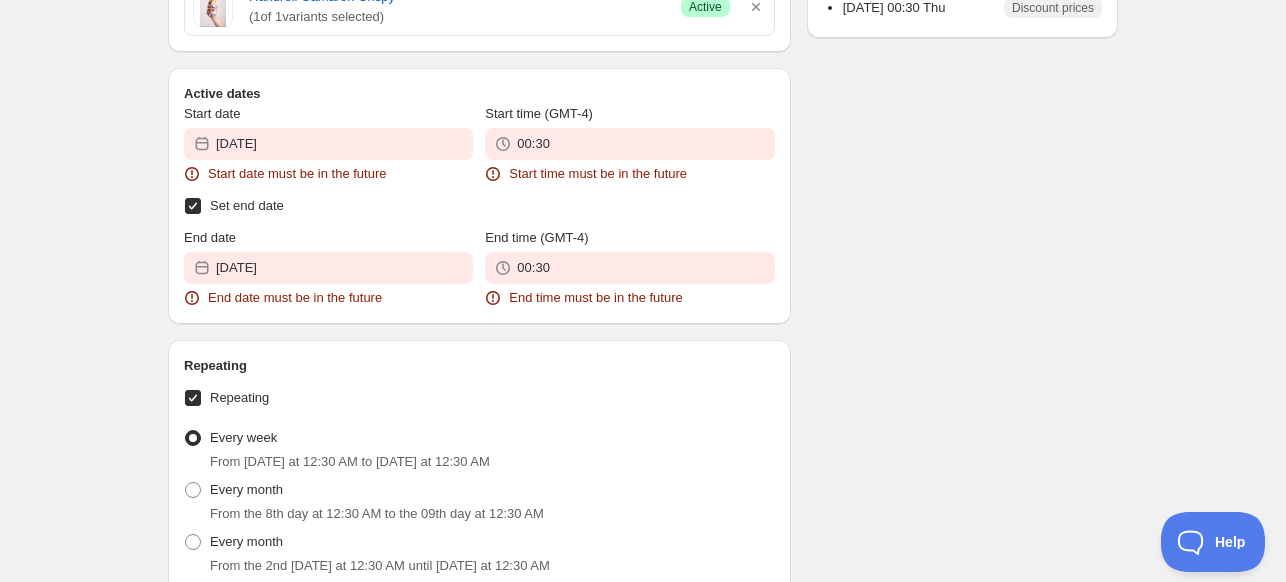 scroll, scrollTop: 879, scrollLeft: 0, axis: vertical 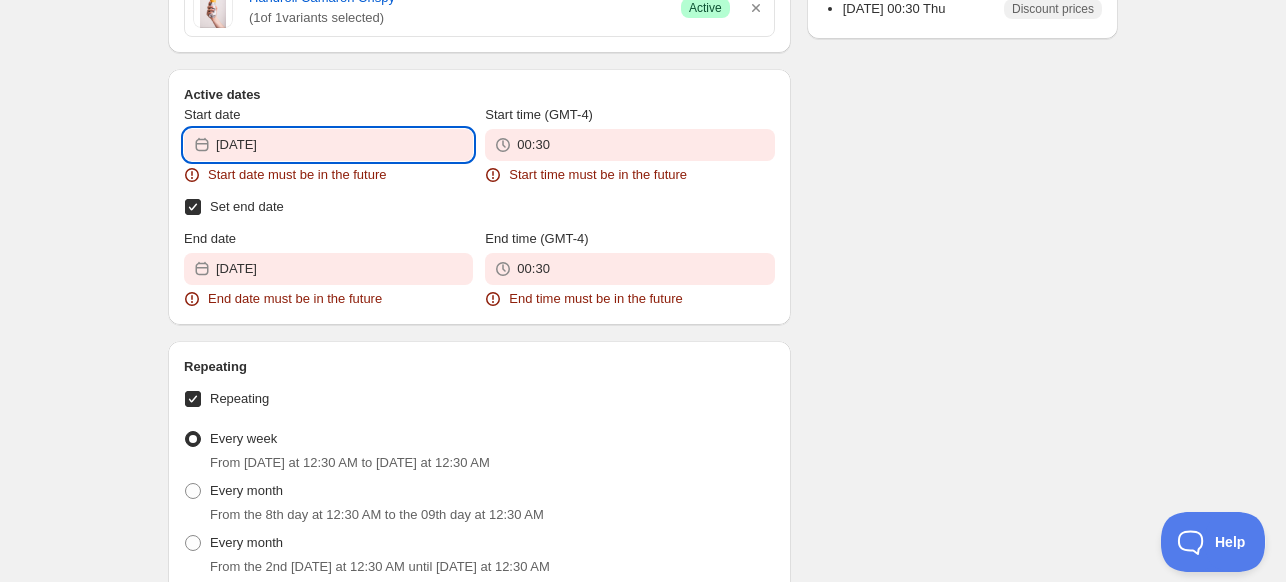 click on "[DATE]" at bounding box center (344, 145) 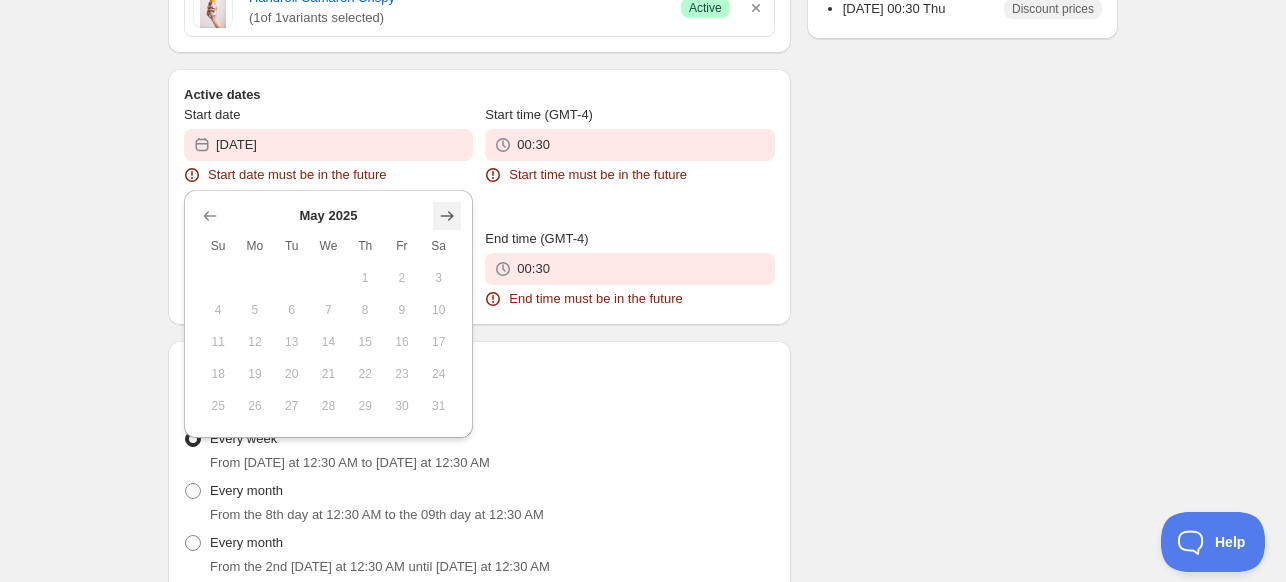 click 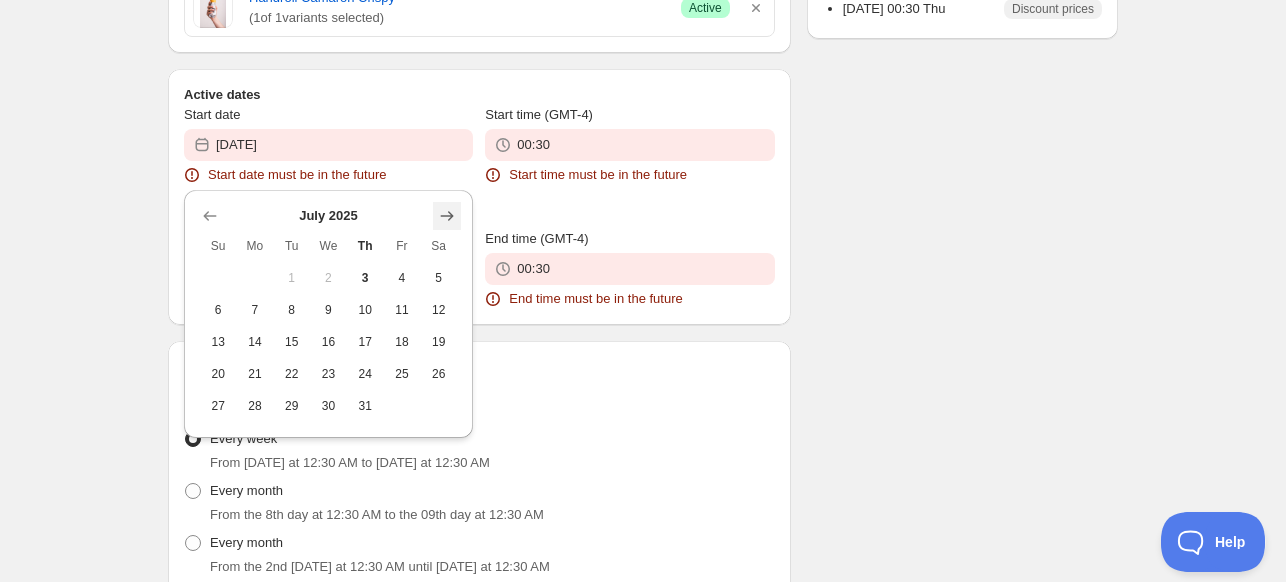 click 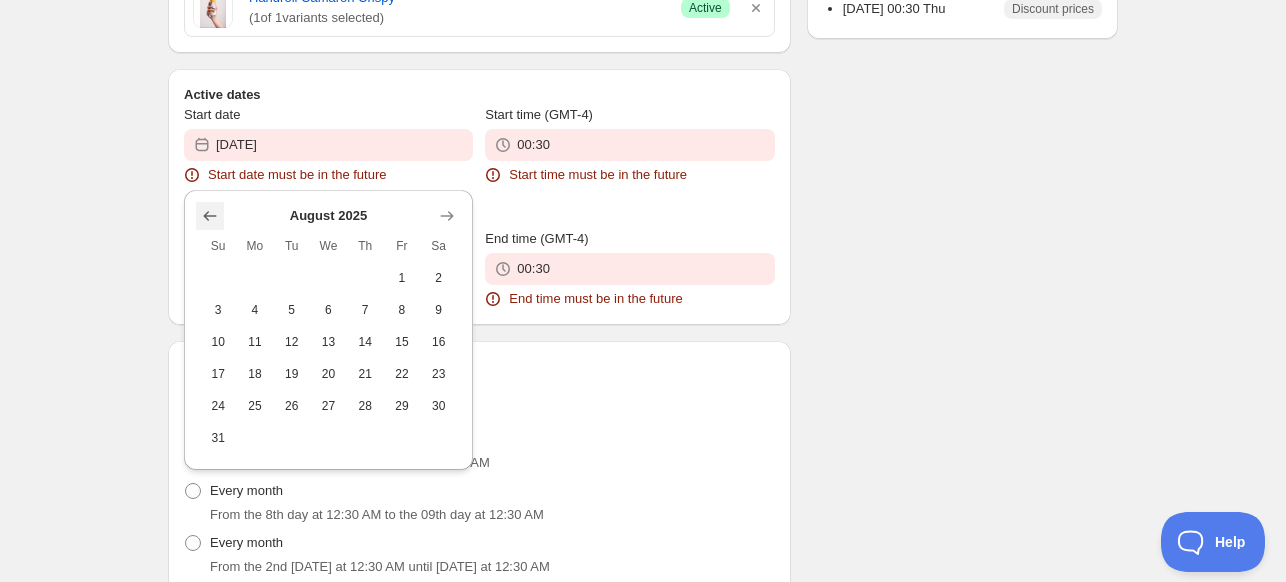 click 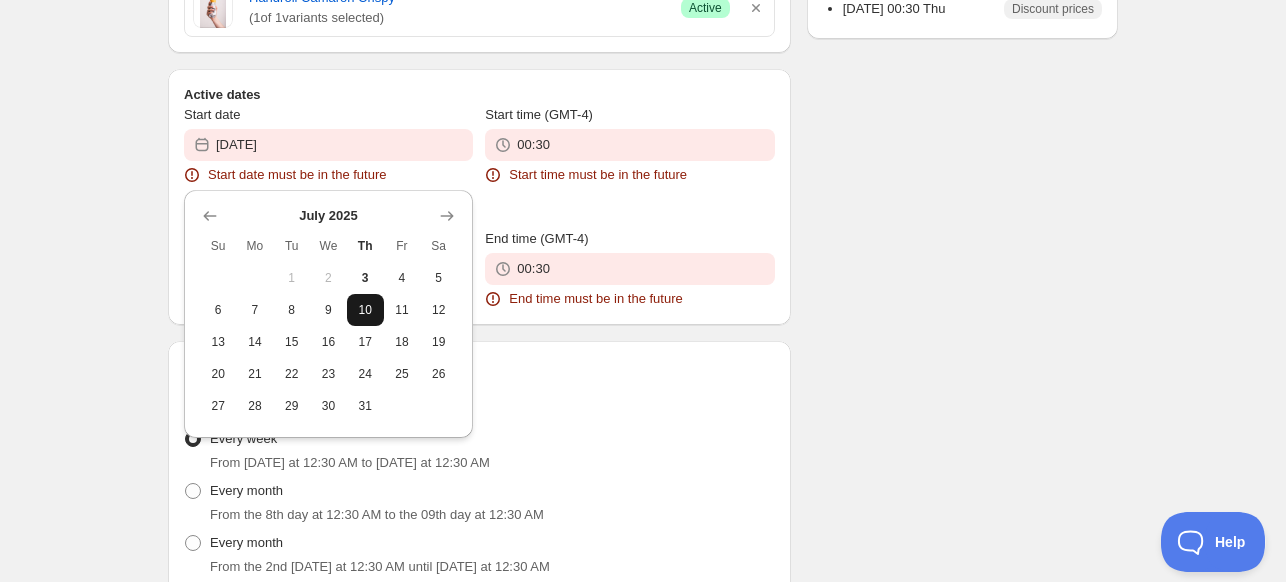click on "10" at bounding box center (365, 310) 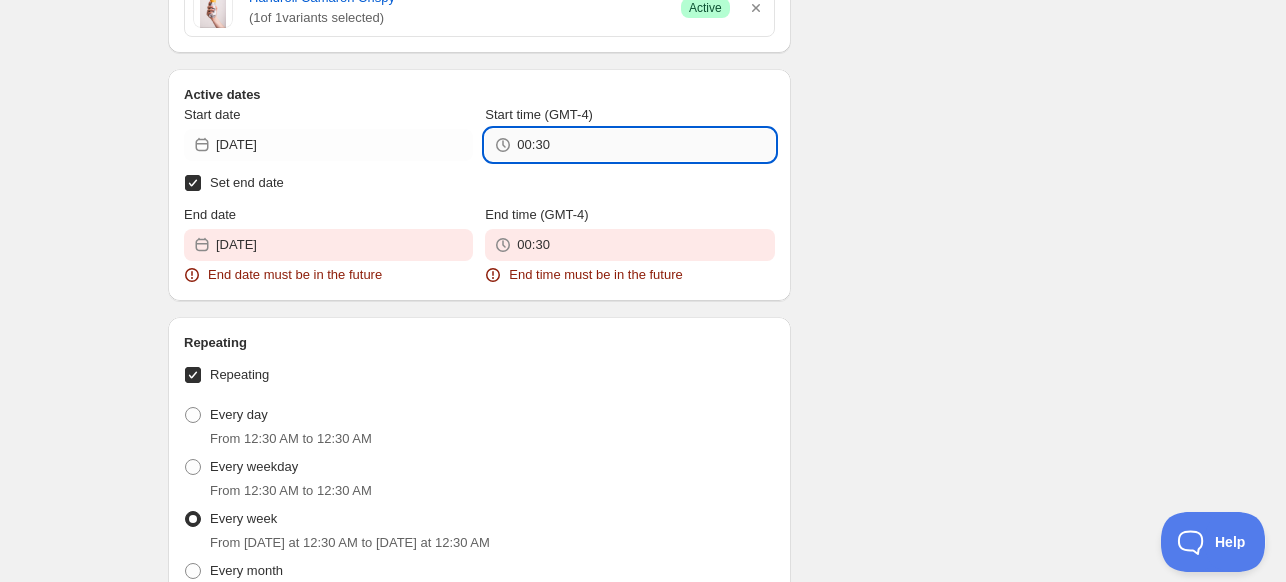 click on "00:30" at bounding box center (645, 145) 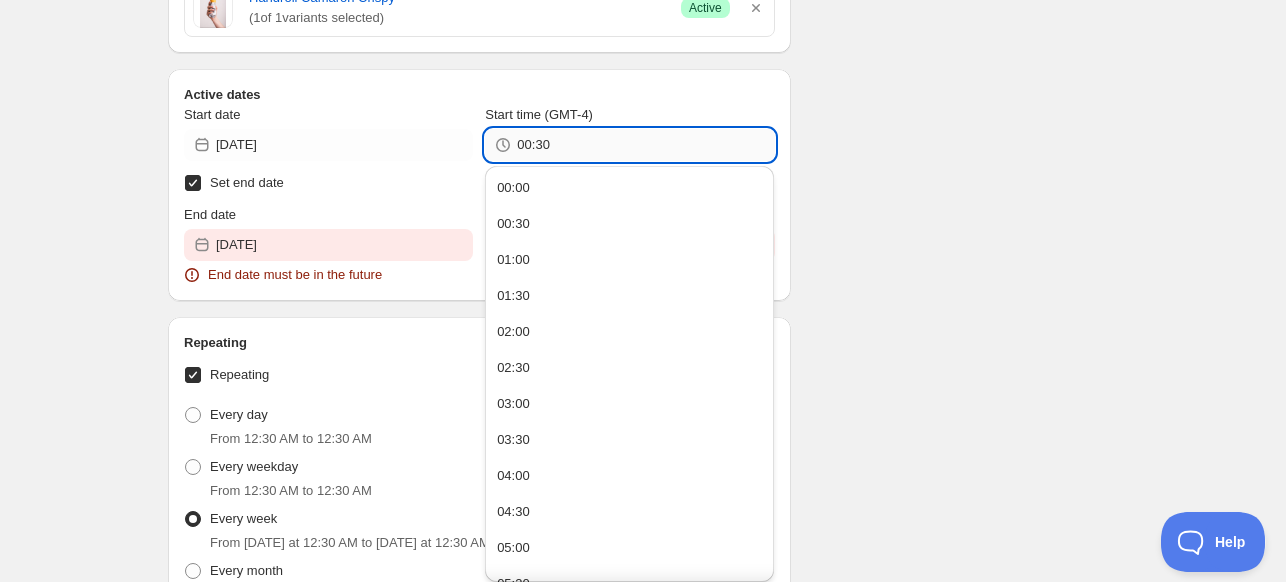 click on "00:30" at bounding box center [645, 145] 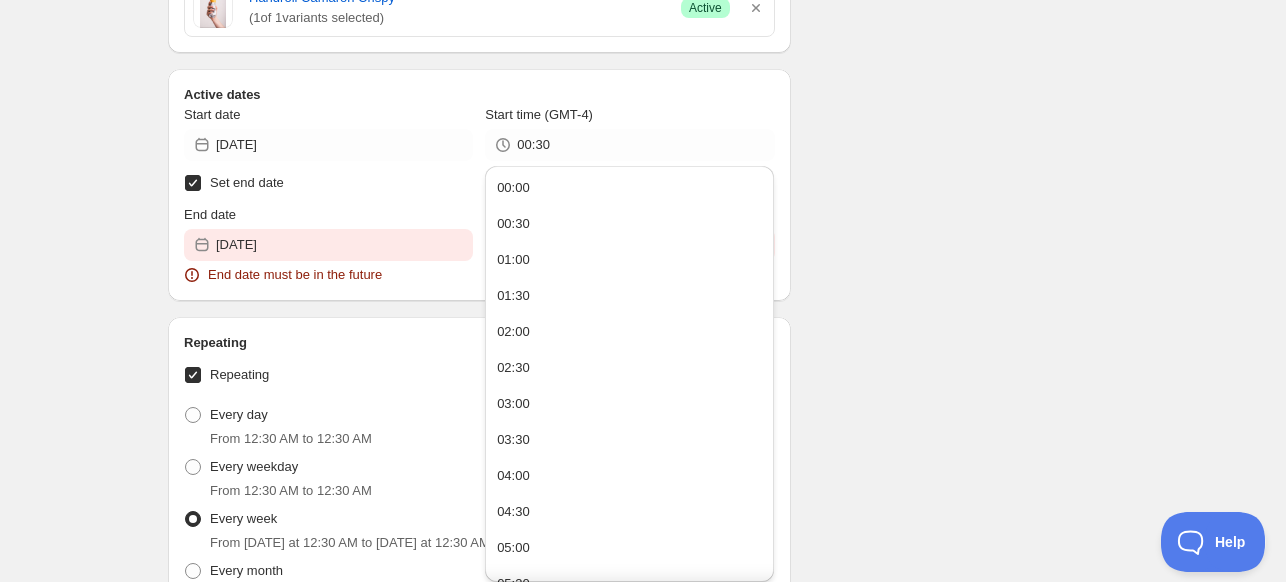 click on "Set end date" at bounding box center [479, 183] 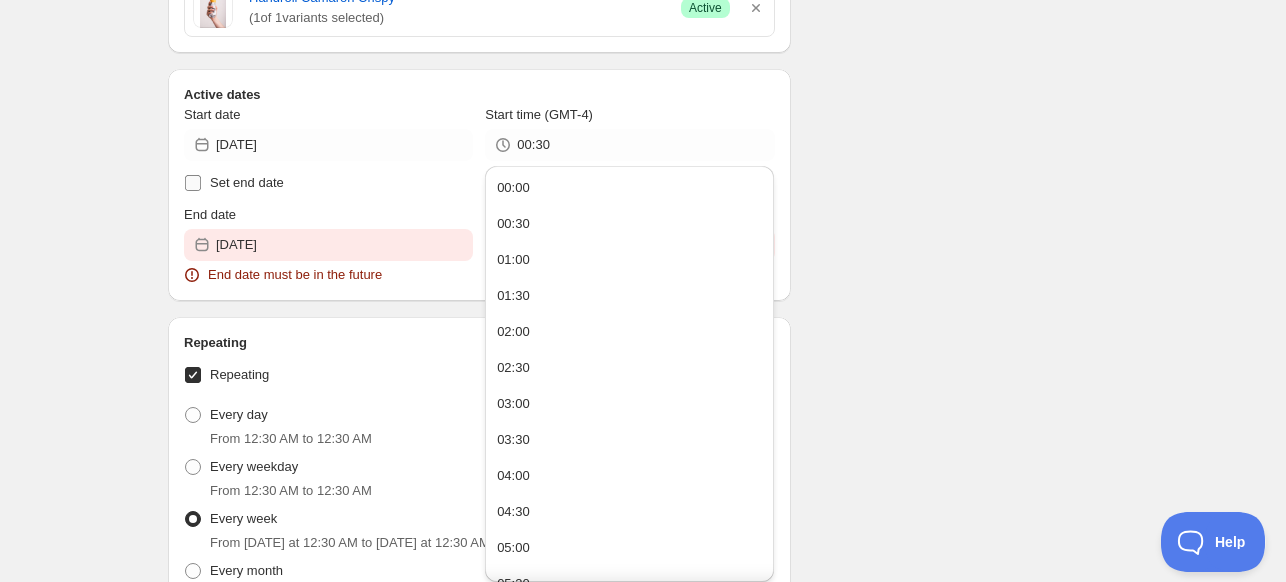 checkbox on "false" 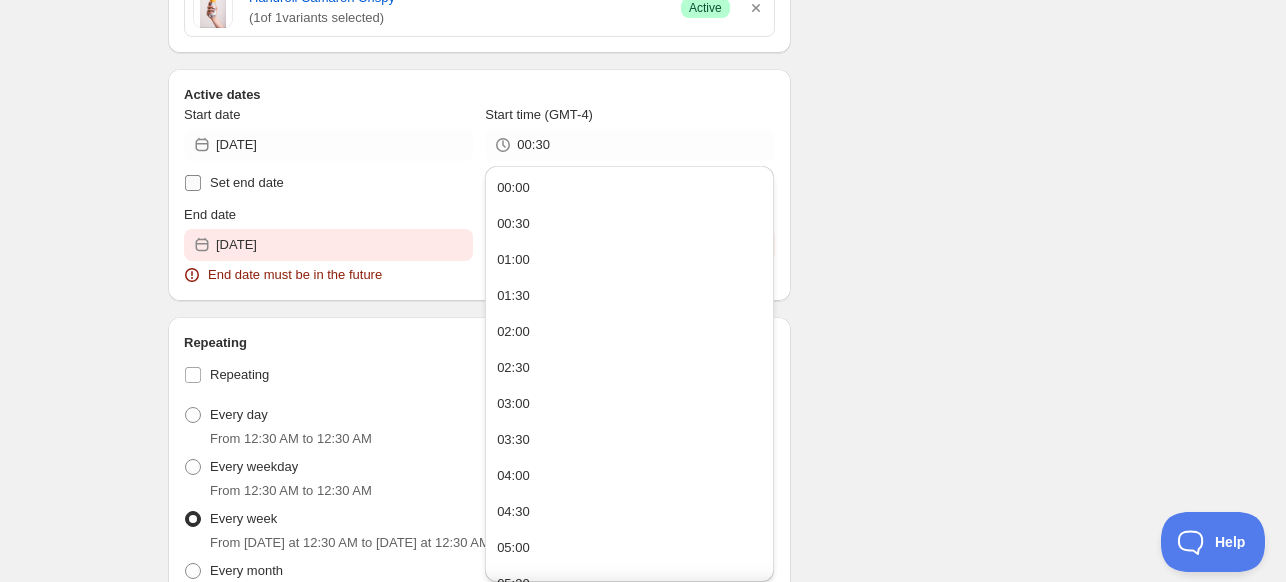 checkbox on "false" 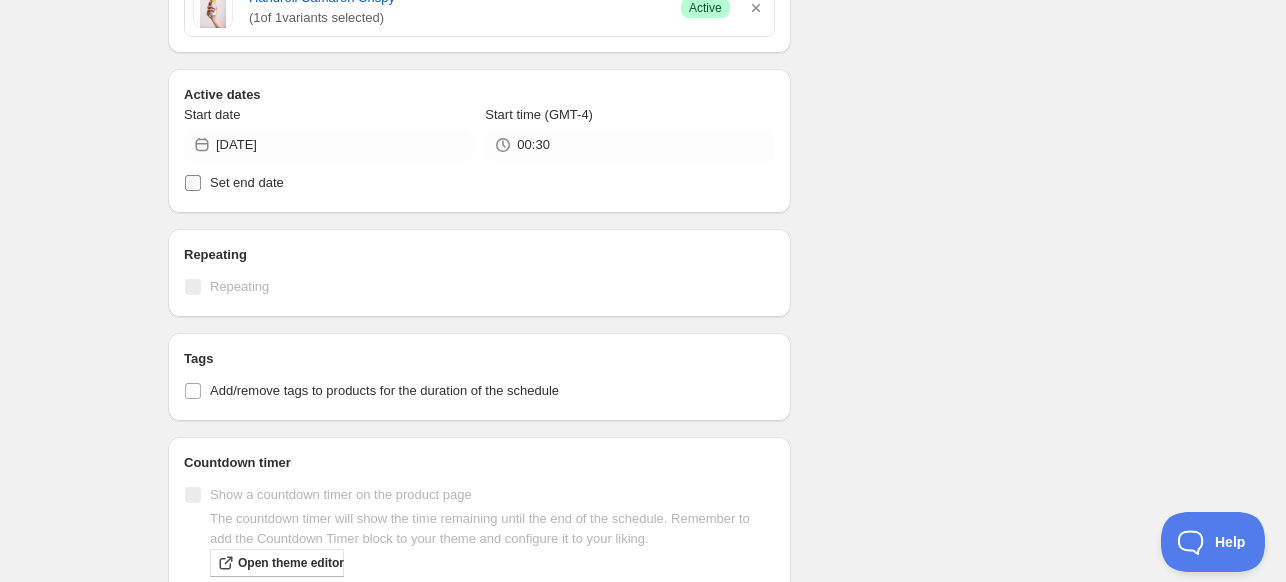 click on "Set end date" at bounding box center [247, 182] 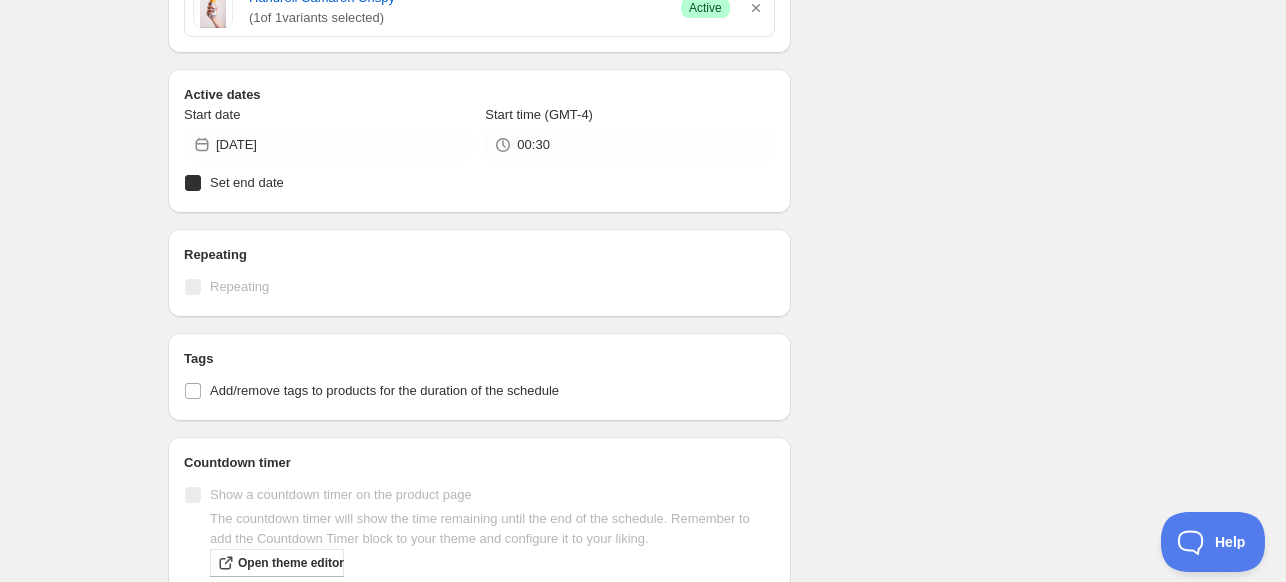 checkbox on "true" 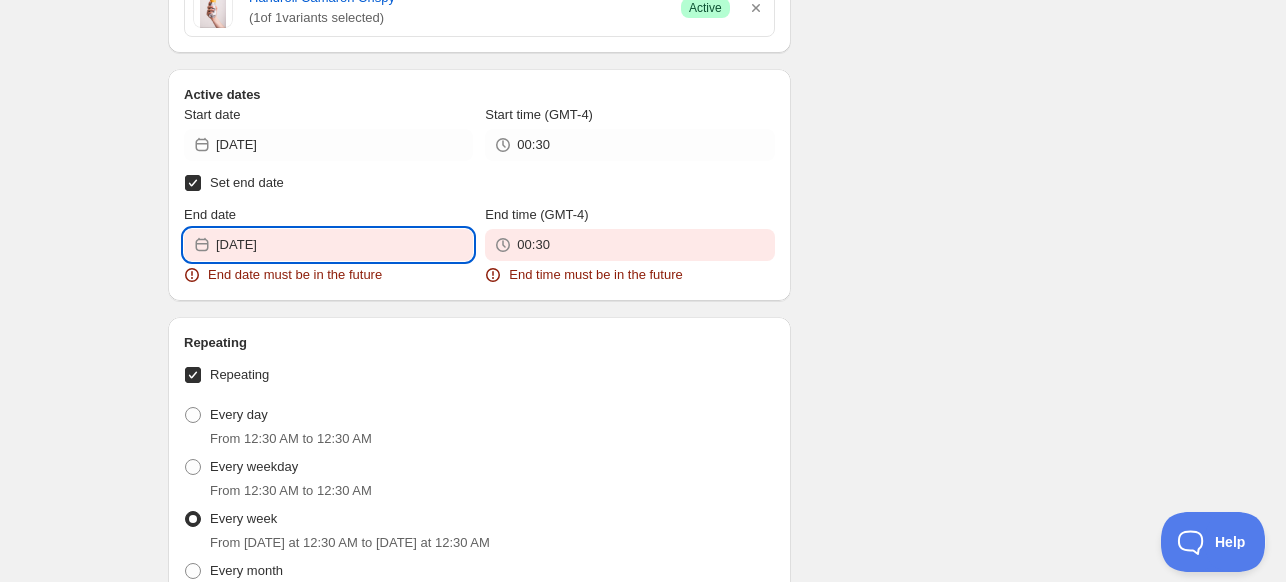 click on "[DATE]" at bounding box center [344, 245] 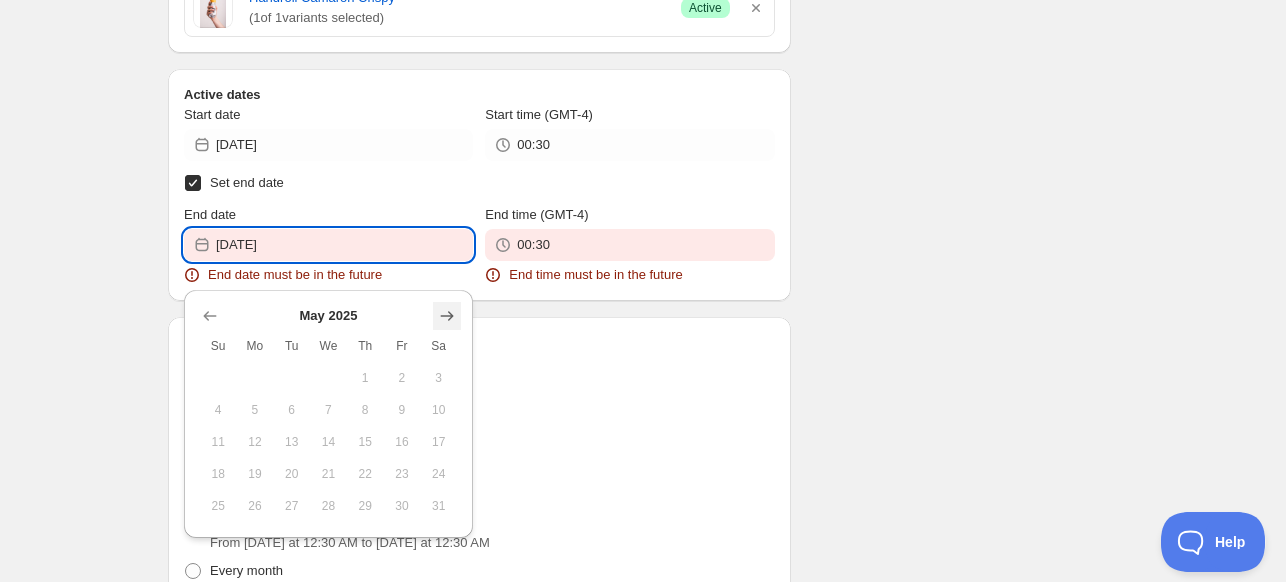 click 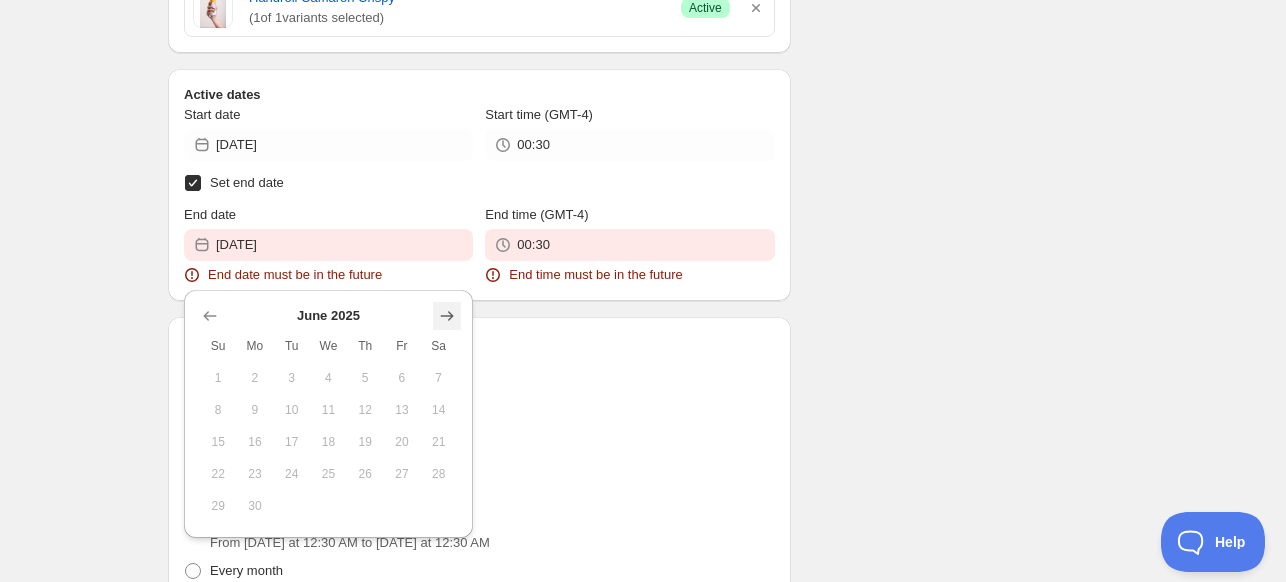 click 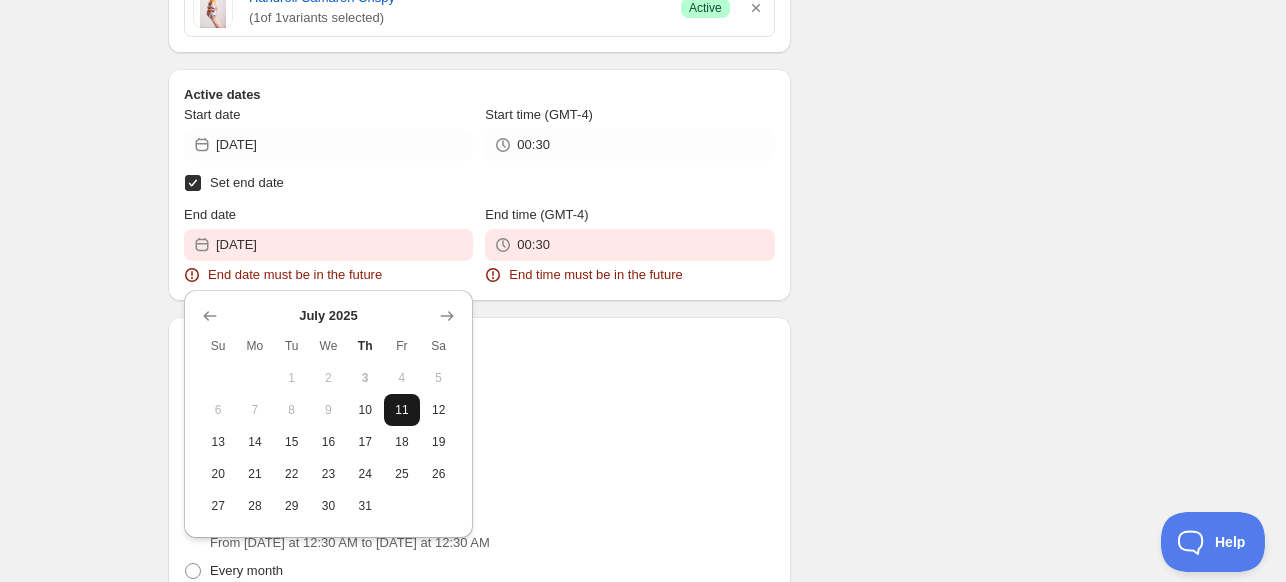 click on "11" at bounding box center [402, 410] 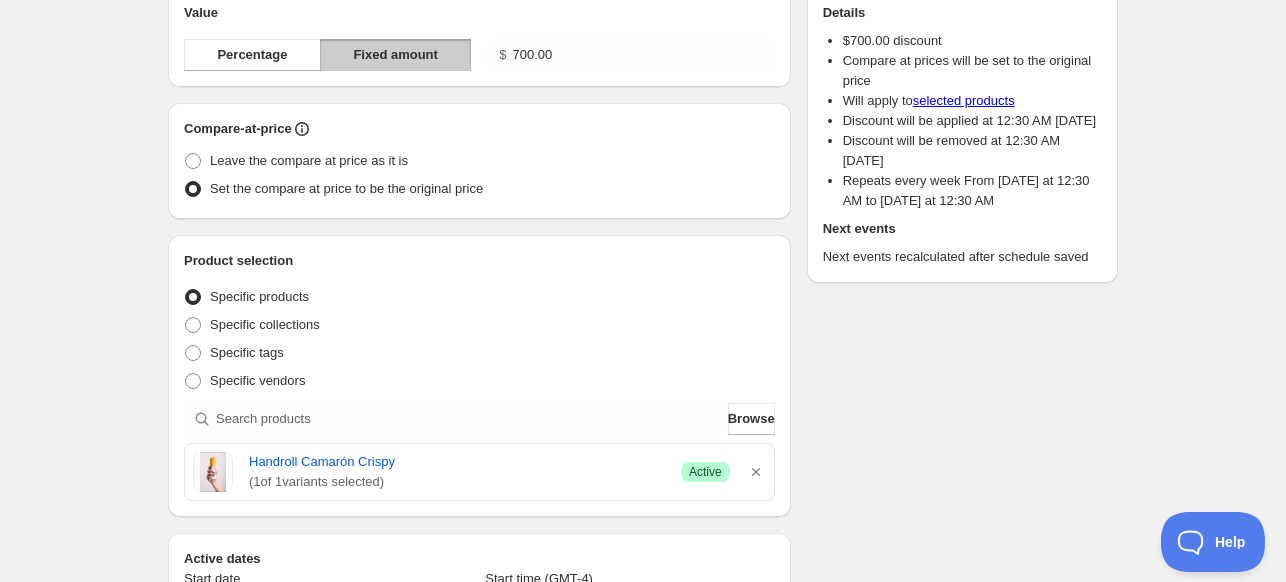 scroll, scrollTop: 0, scrollLeft: 0, axis: both 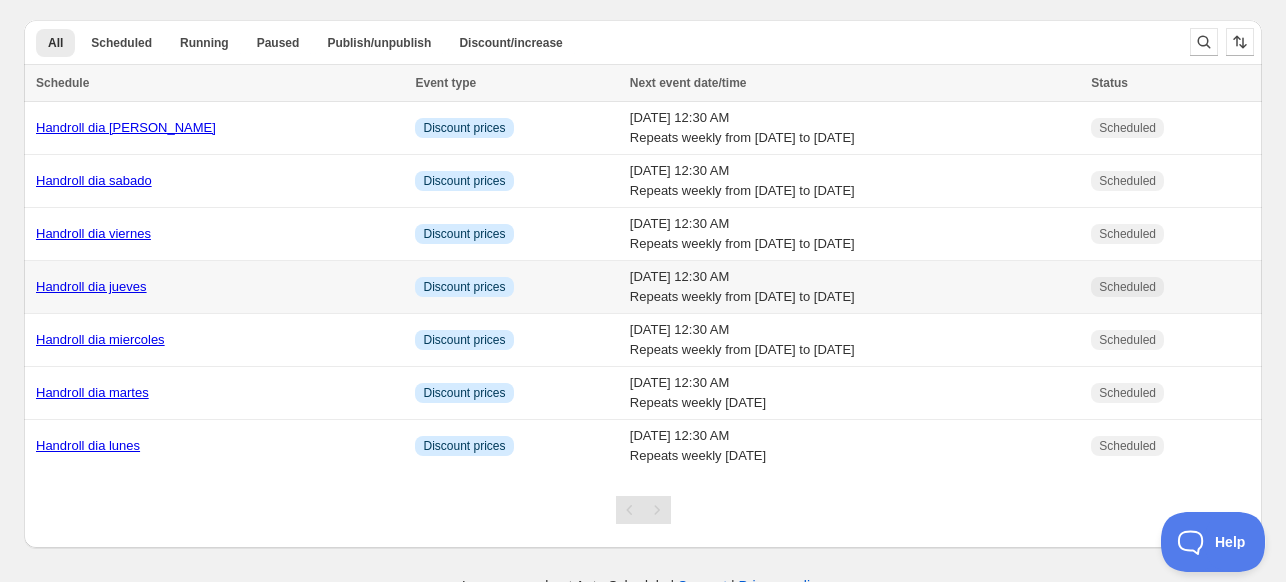 click on "Handroll dia jueves" at bounding box center (91, 286) 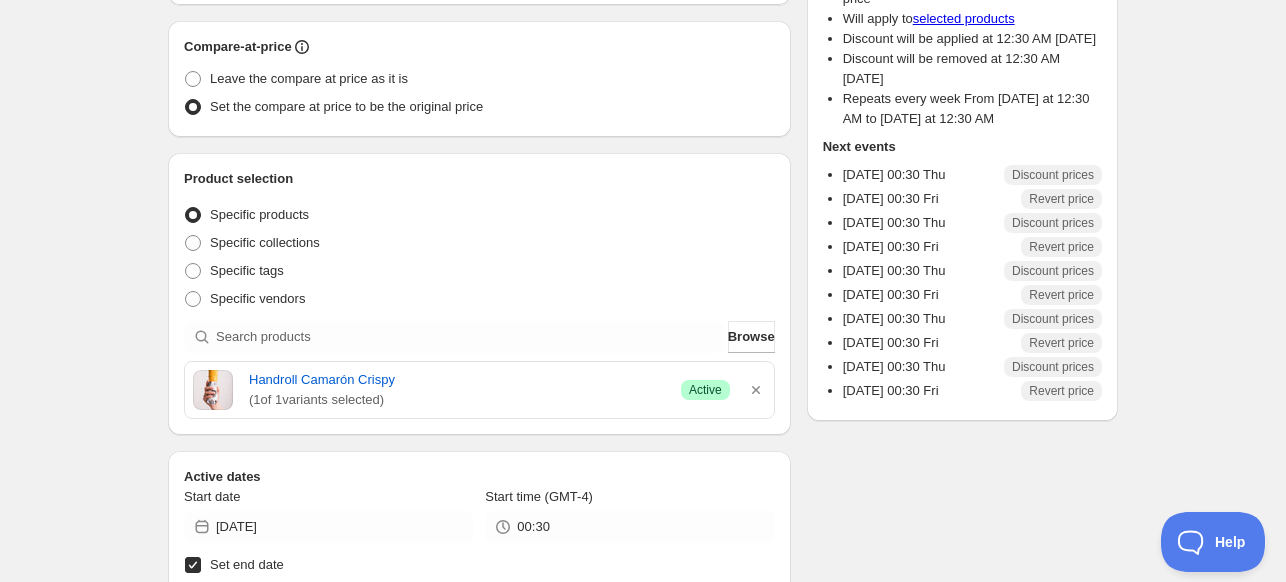 scroll, scrollTop: 0, scrollLeft: 0, axis: both 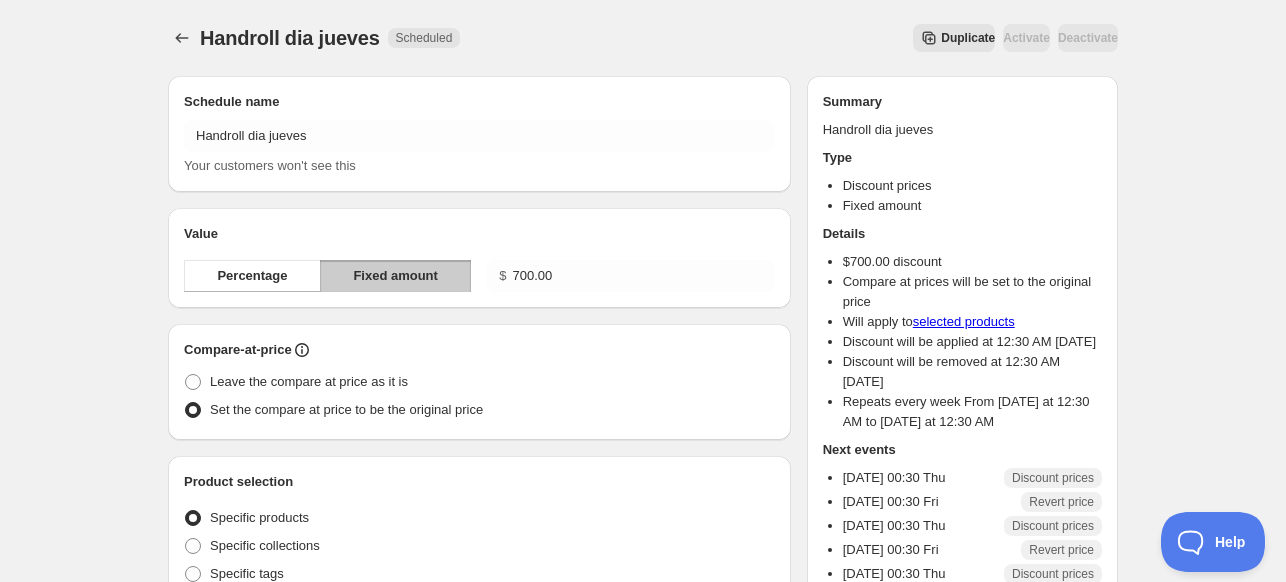 click on "Handroll dia jueves. This page is ready Handroll dia jueves Scheduled Duplicate Activate Deactivate More actions Duplicate Activate Deactivate" at bounding box center [643, 38] 